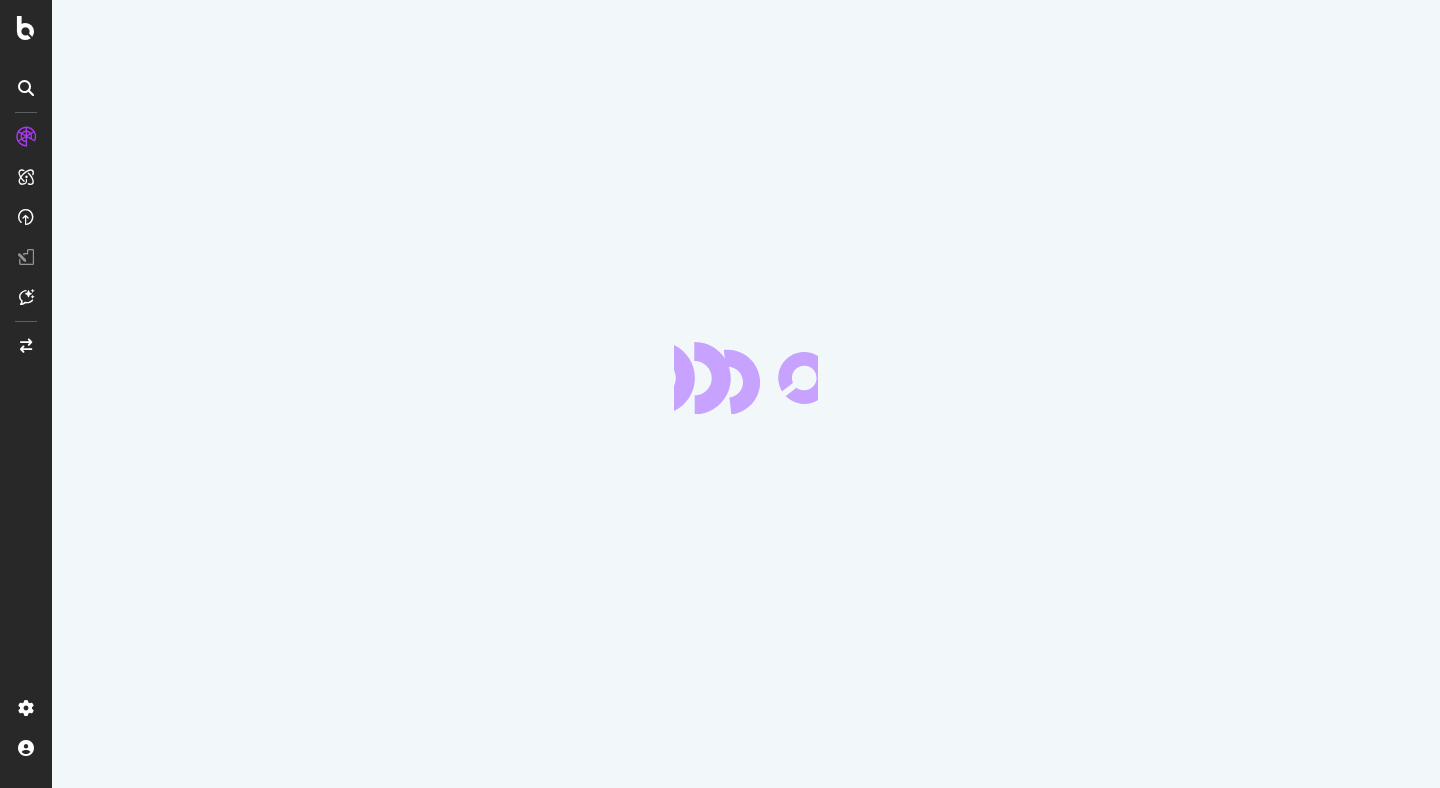 scroll, scrollTop: 0, scrollLeft: 0, axis: both 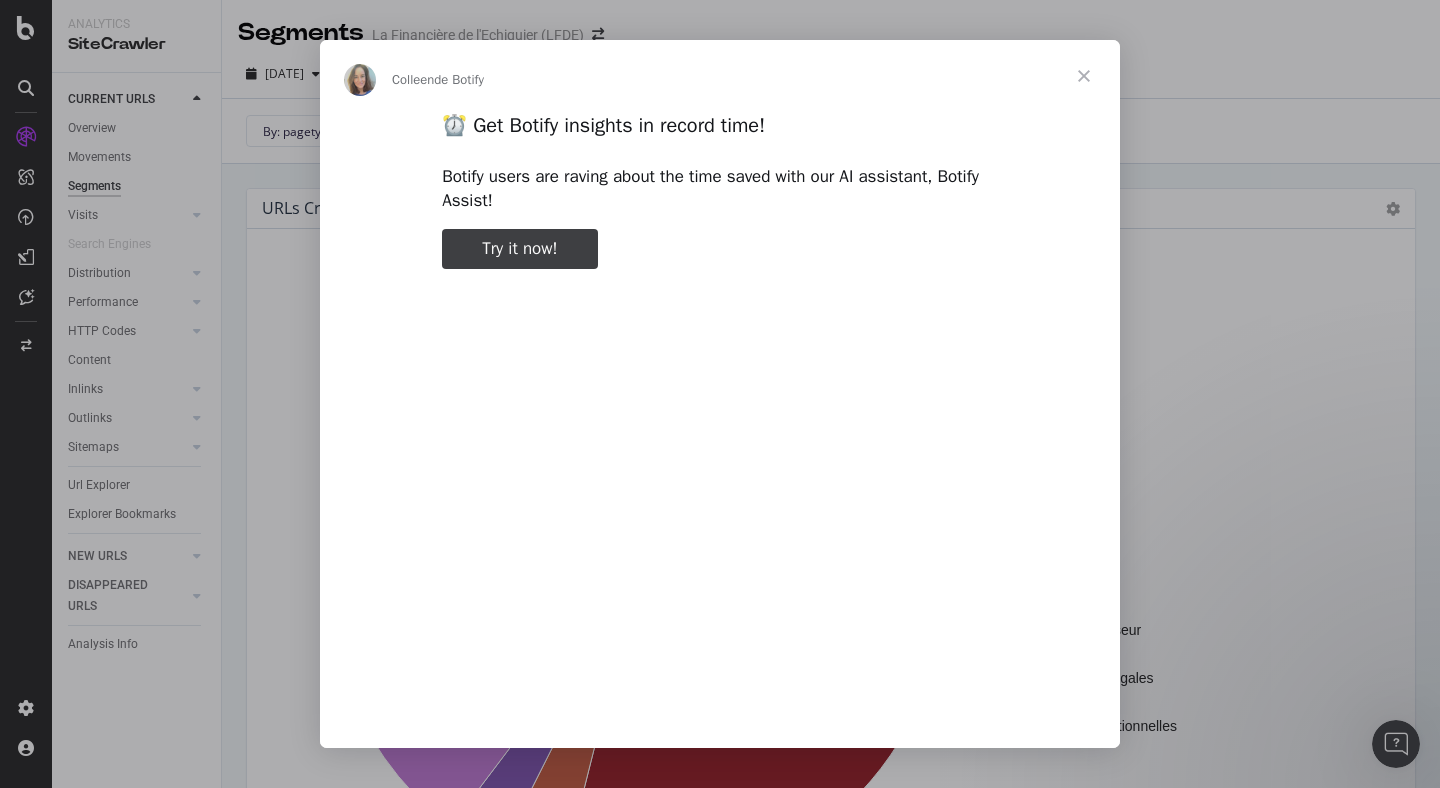 type on "1460493" 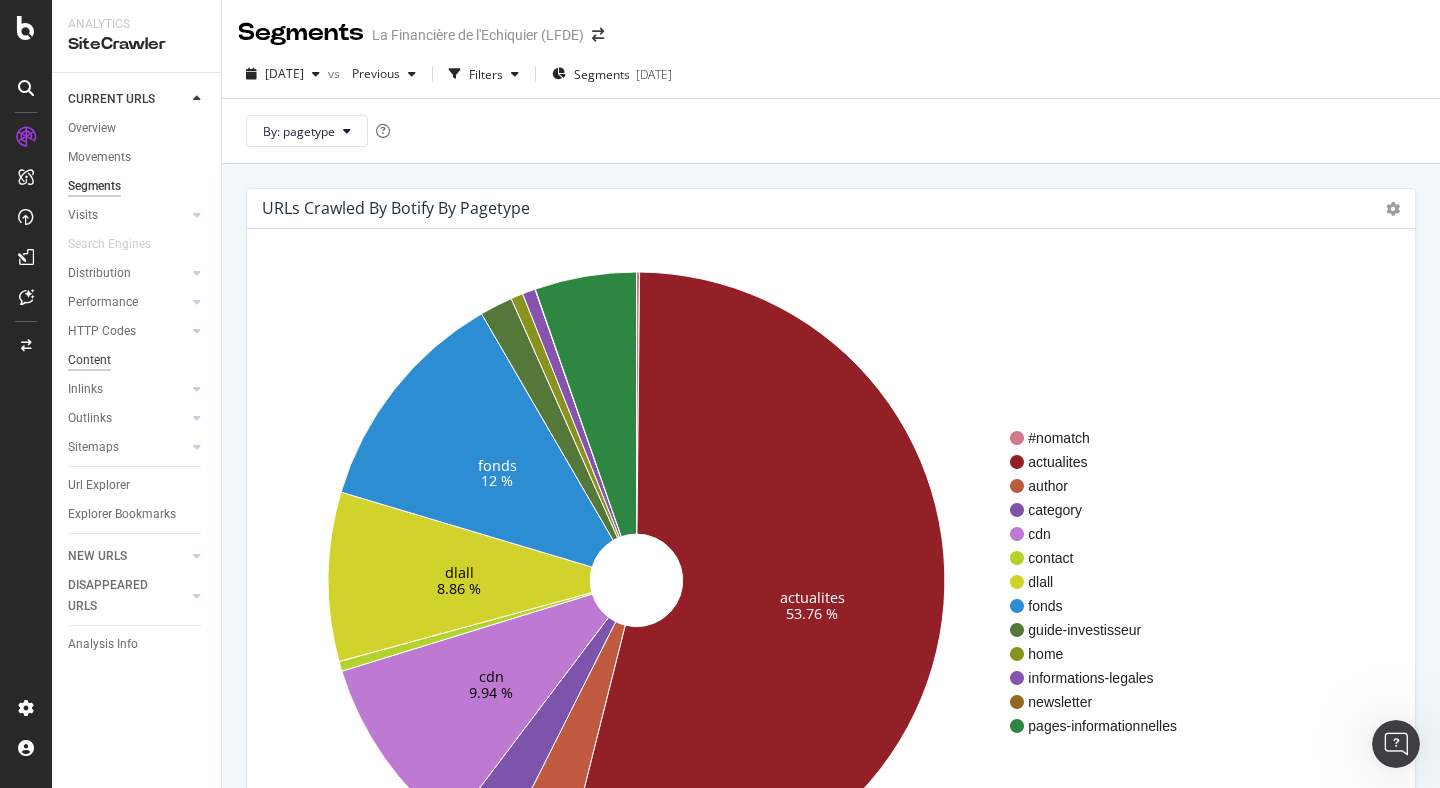 click on "Content" at bounding box center [89, 360] 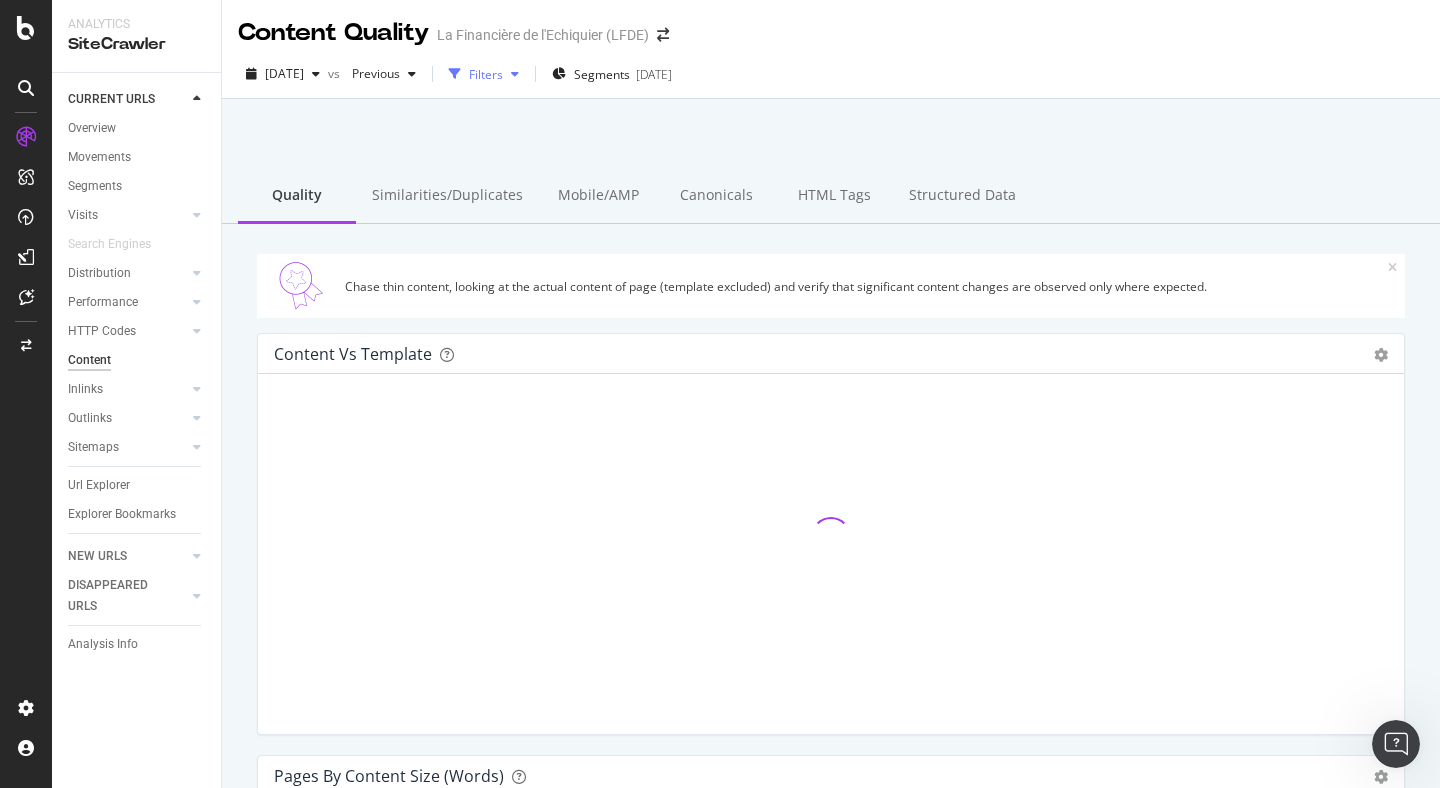 click on "Filters" at bounding box center [486, 74] 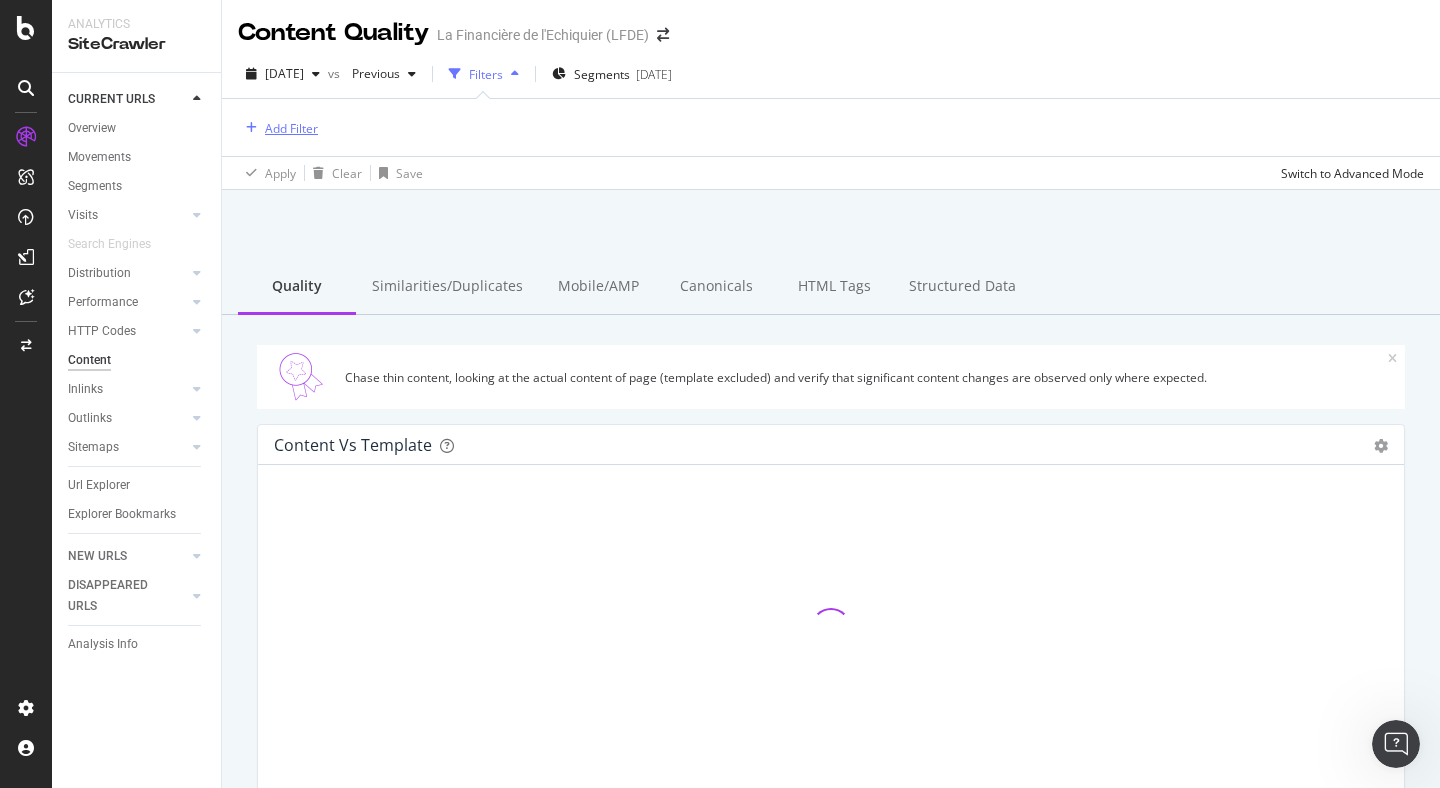 click on "Add Filter" at bounding box center [291, 128] 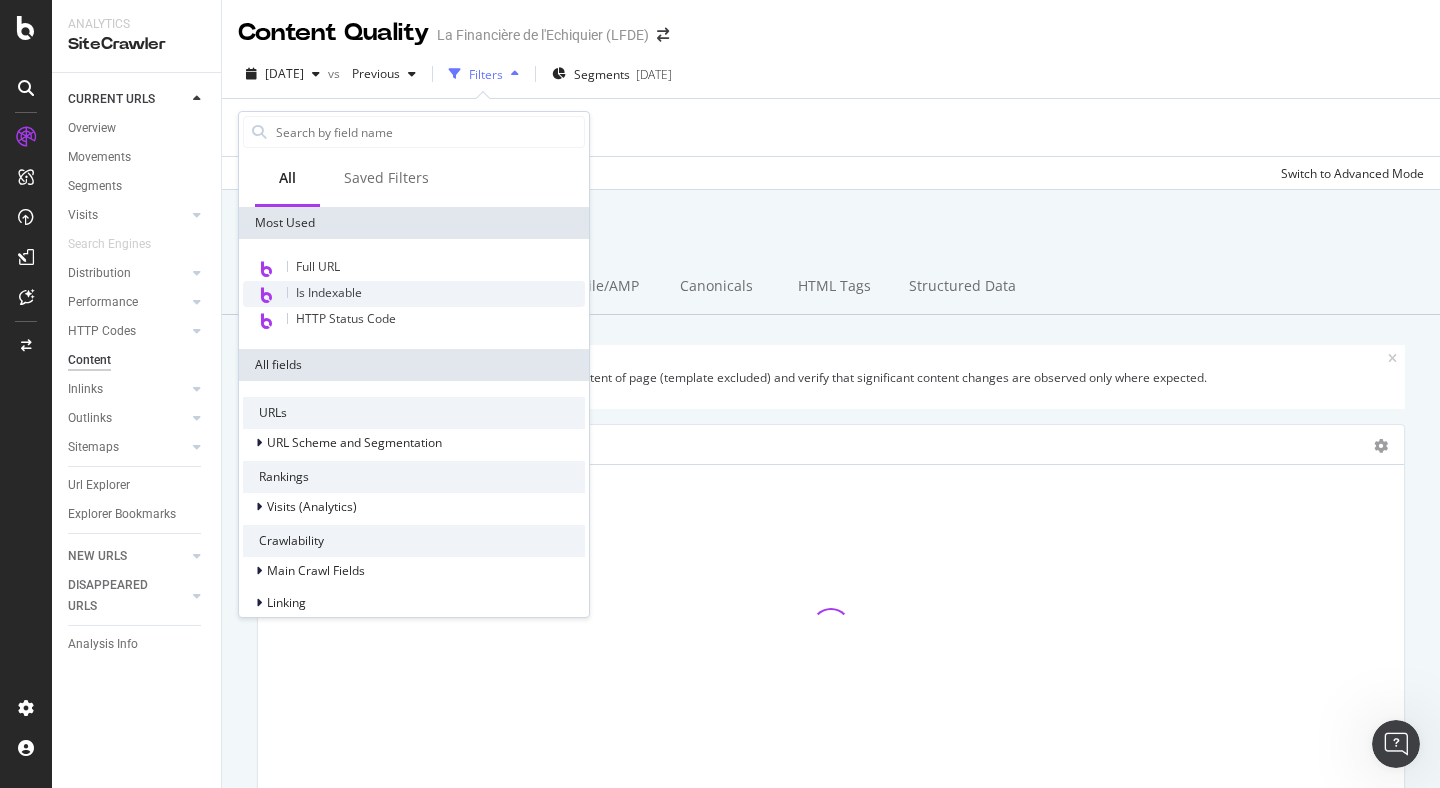 click on "Is Indexable" at bounding box center [329, 292] 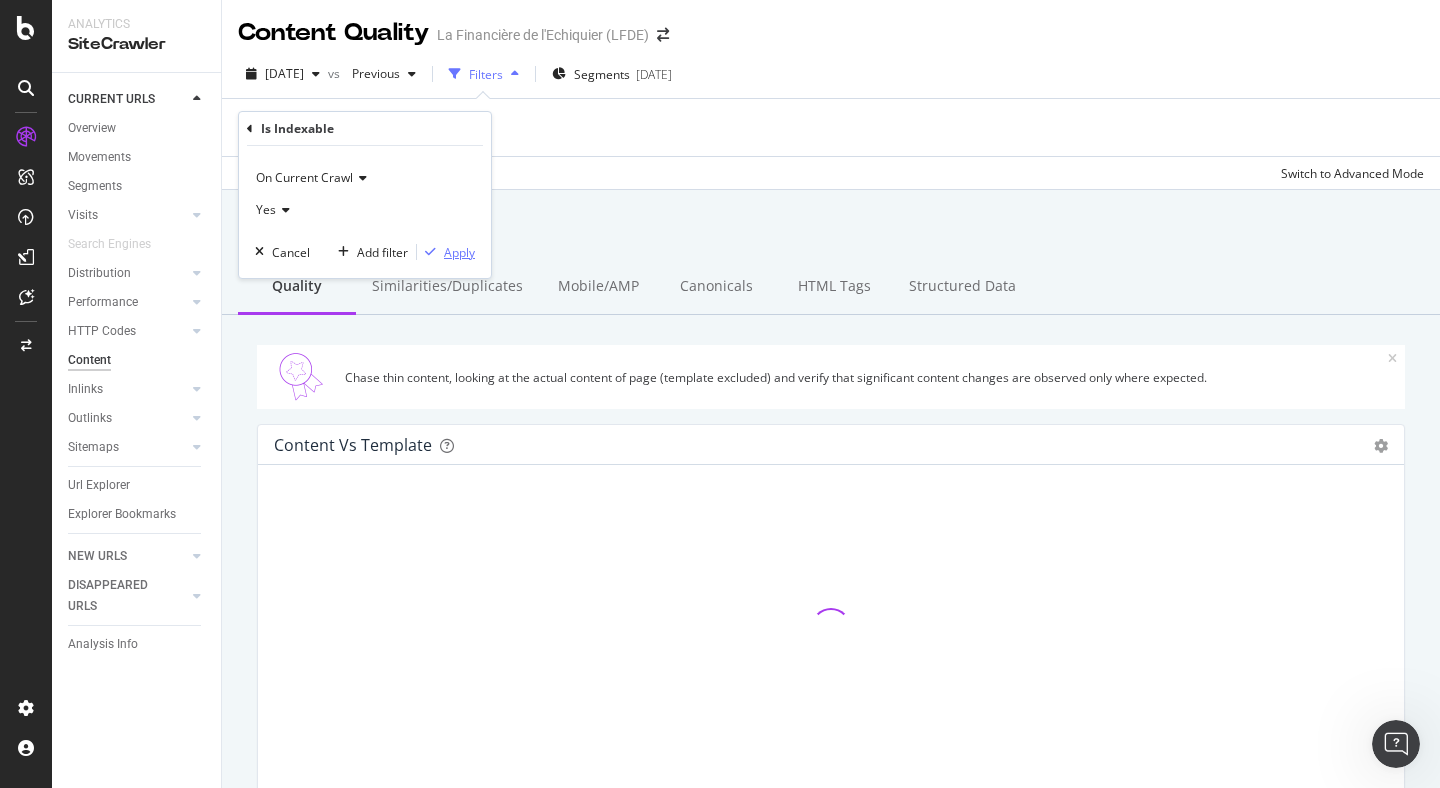 click on "Apply" at bounding box center [459, 252] 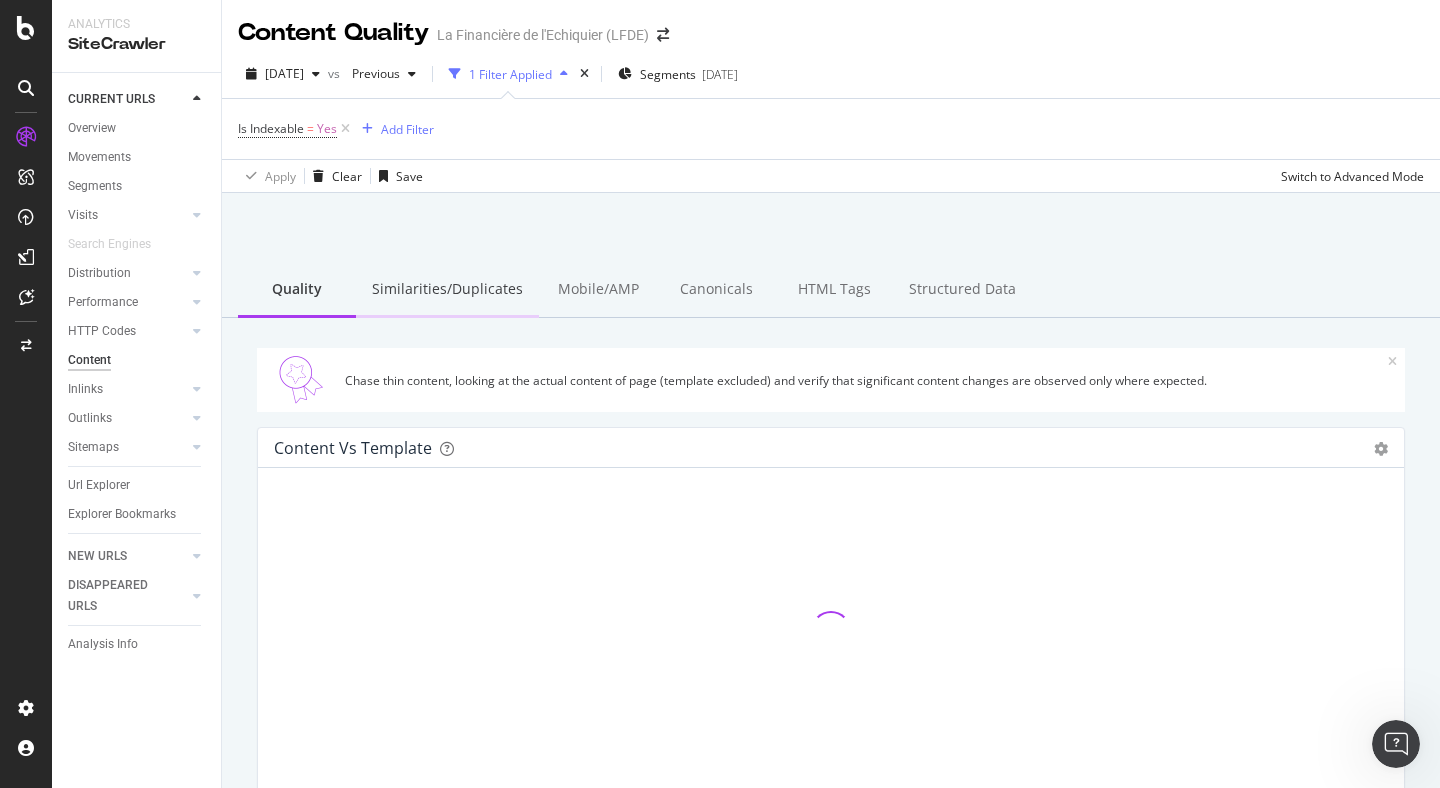 click on "Similarities/Duplicates" at bounding box center [447, 290] 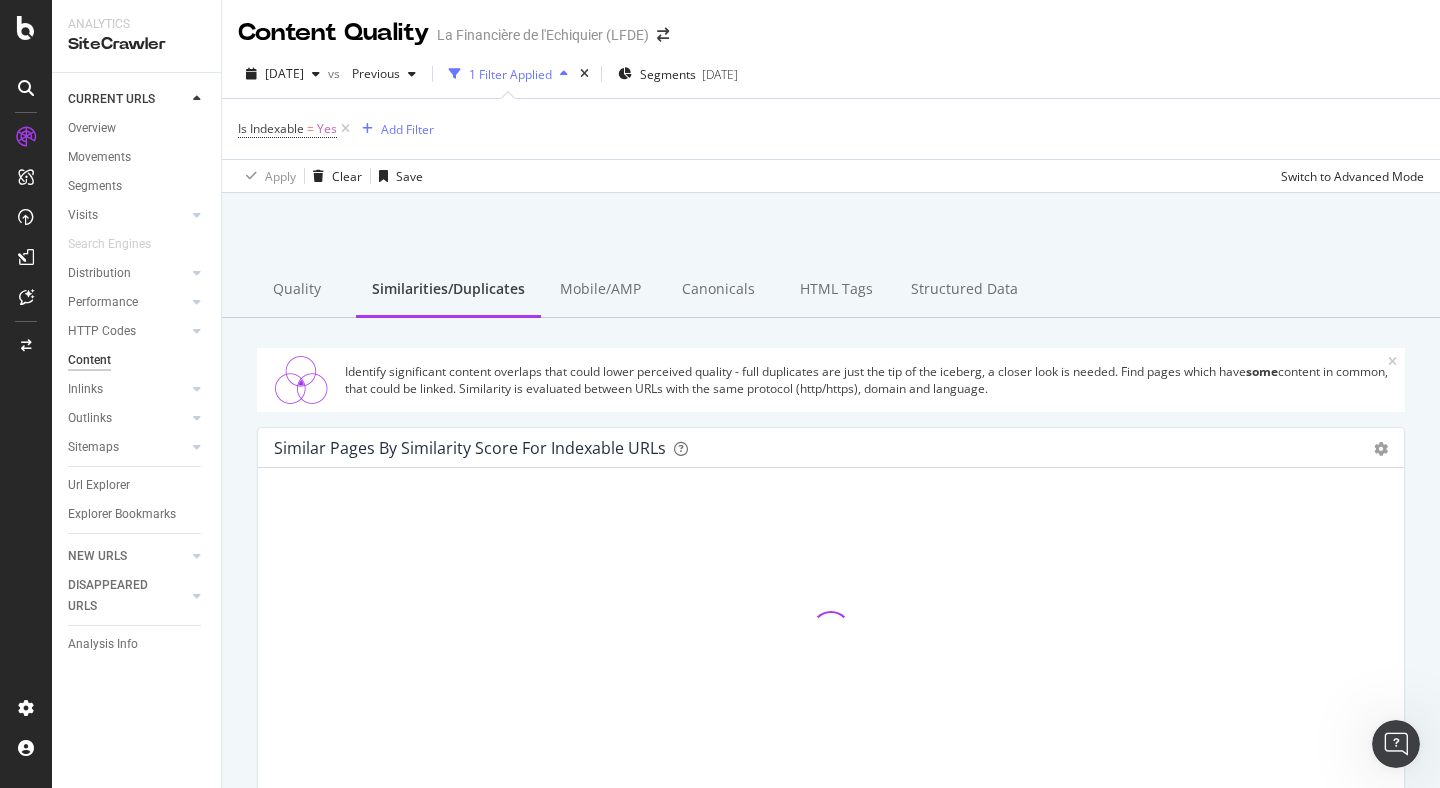 scroll, scrollTop: 137, scrollLeft: 0, axis: vertical 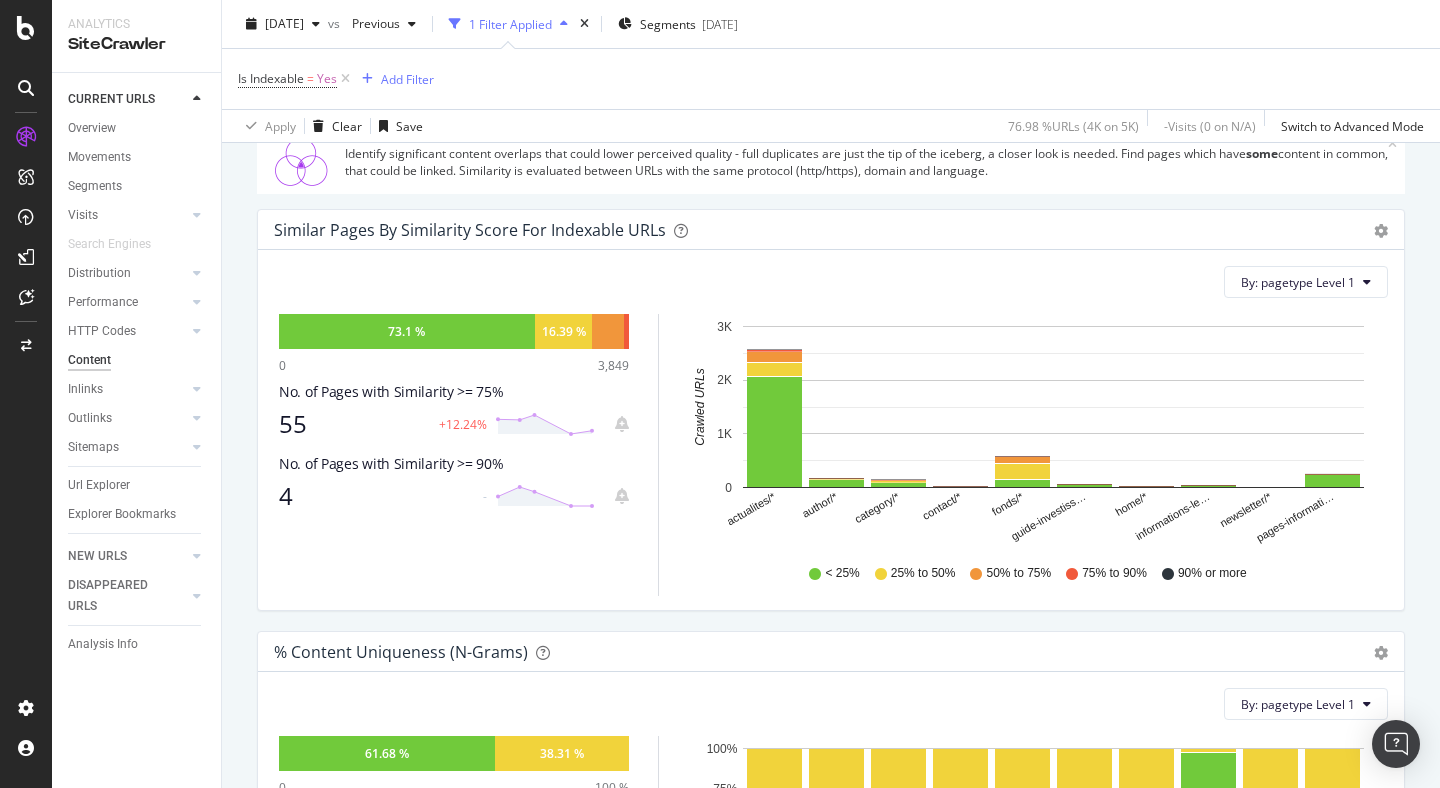 drag, startPoint x: 586, startPoint y: 243, endPoint x: 507, endPoint y: 787, distance: 549.7063 